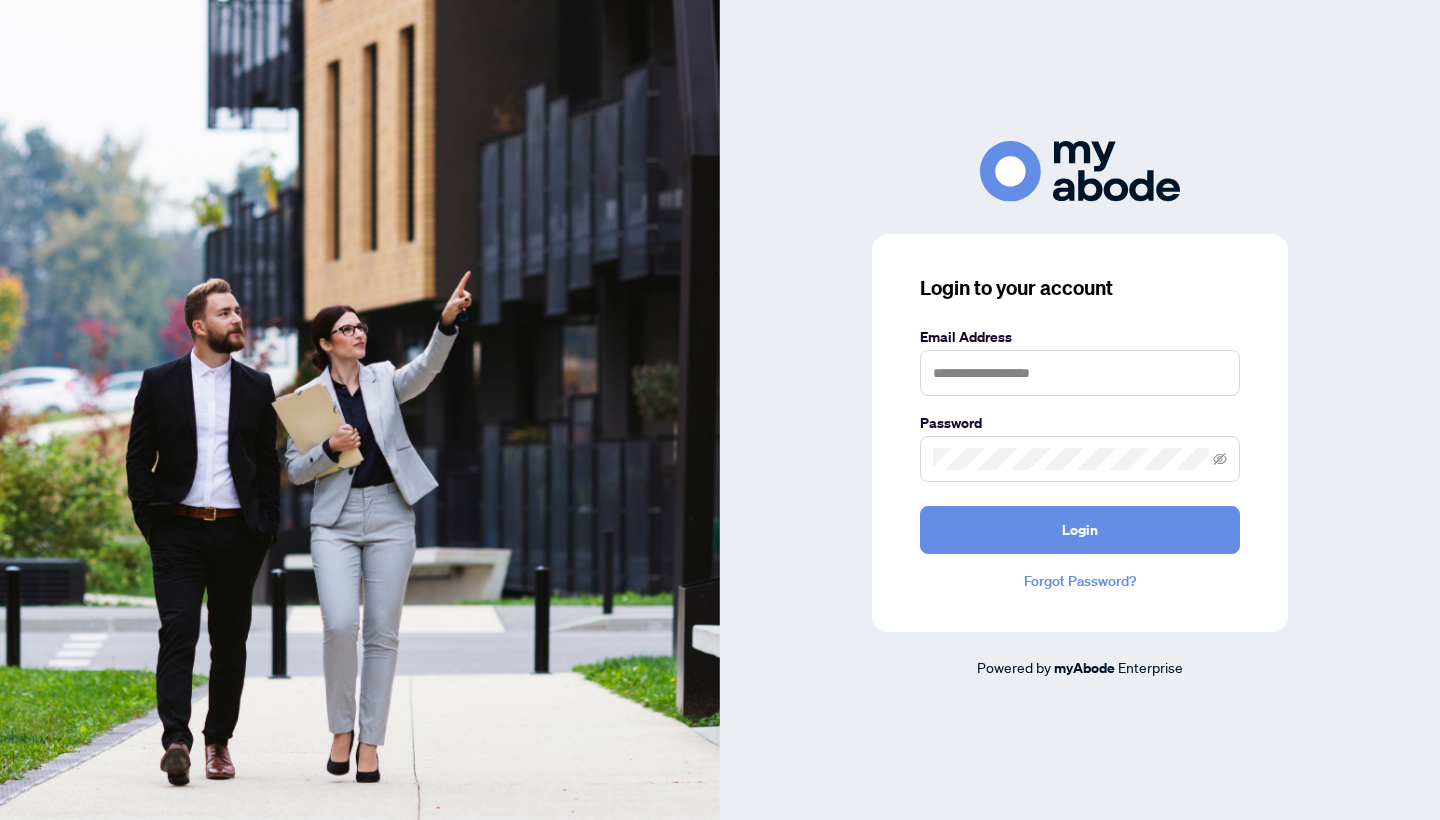 scroll, scrollTop: 0, scrollLeft: 0, axis: both 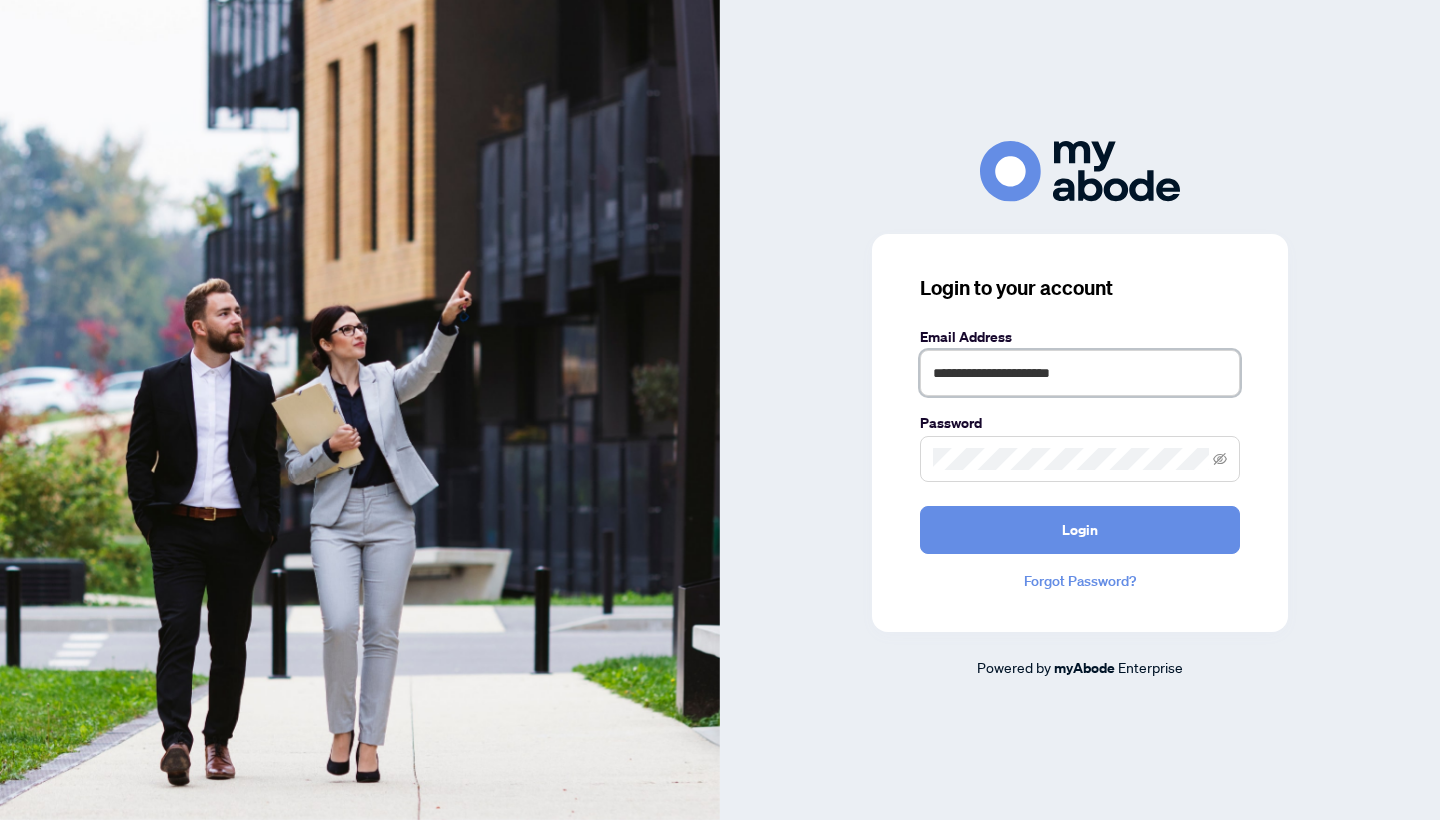 type on "**********" 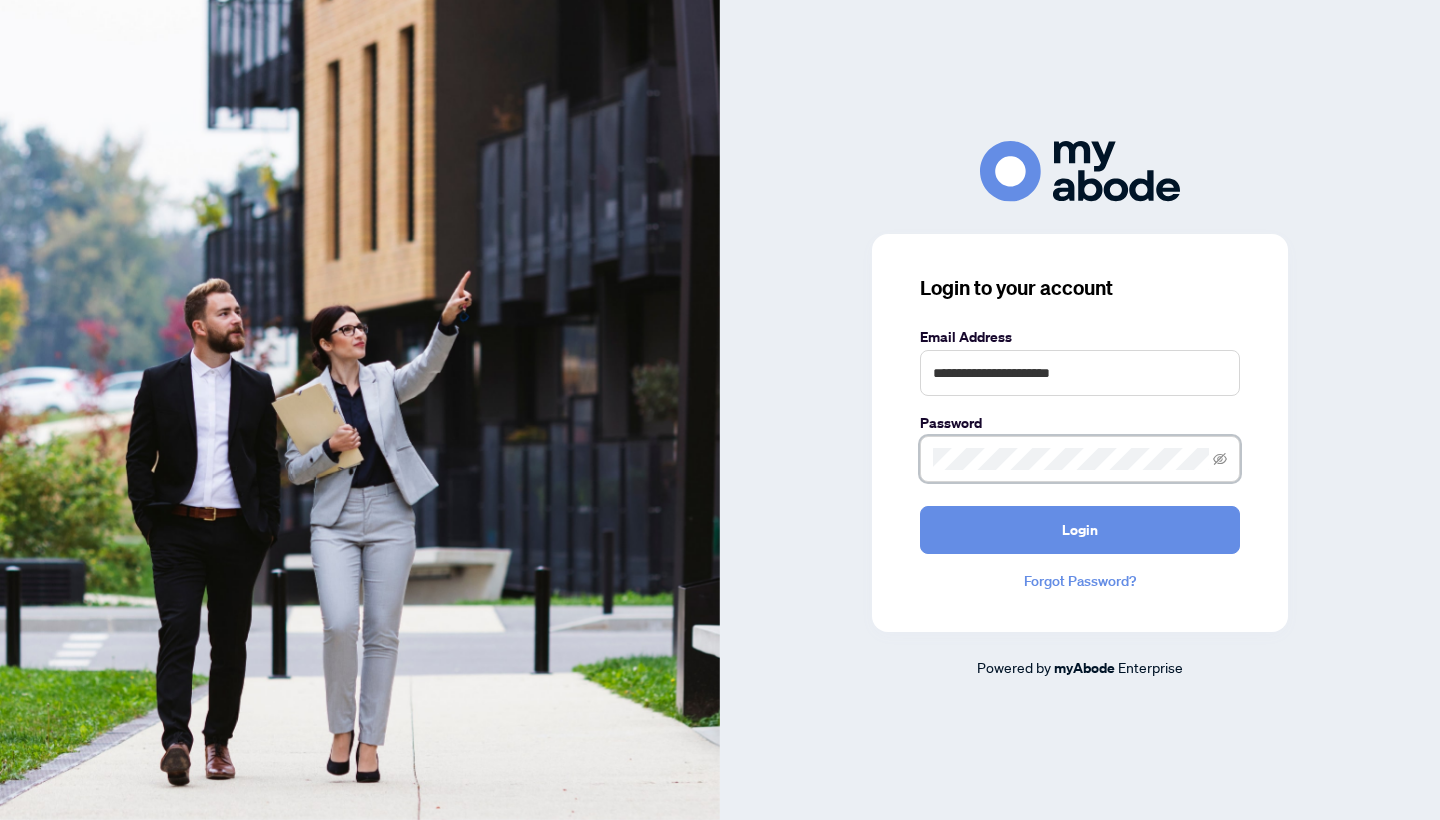 click on "Login" at bounding box center [1080, 530] 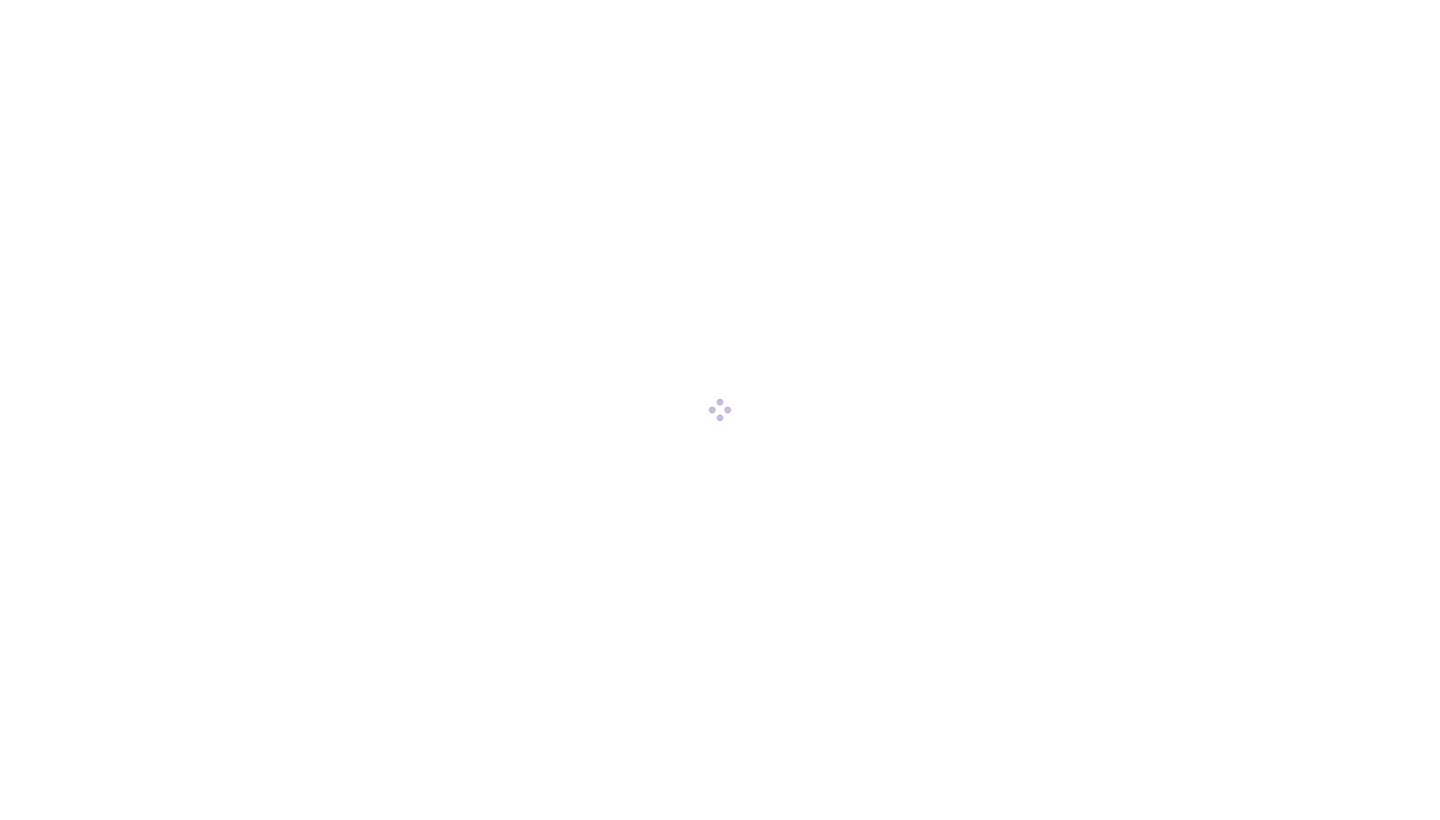 scroll, scrollTop: 0, scrollLeft: 0, axis: both 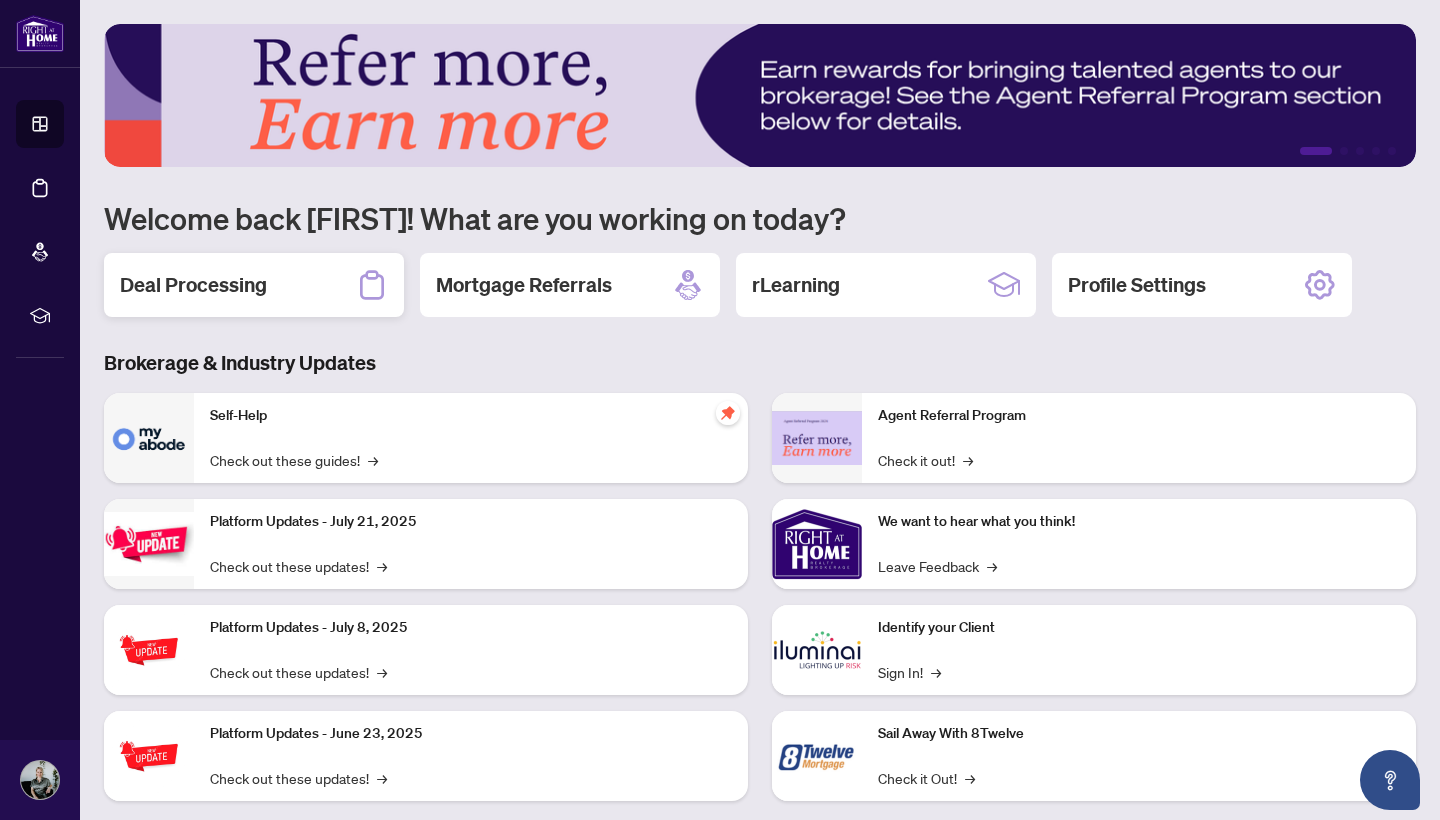 click on "Deal Processing" at bounding box center [254, 285] 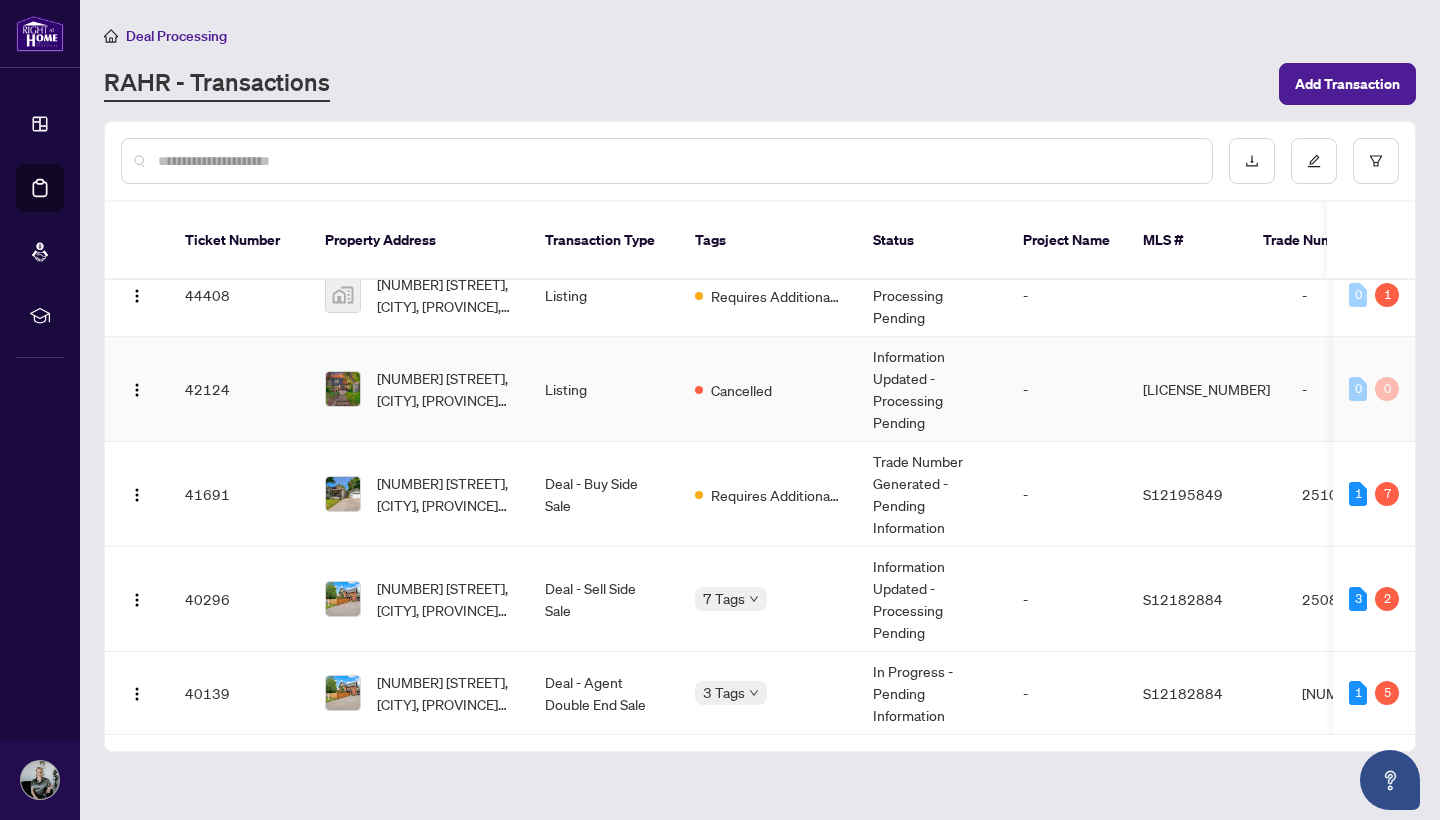 scroll, scrollTop: 149, scrollLeft: 1, axis: both 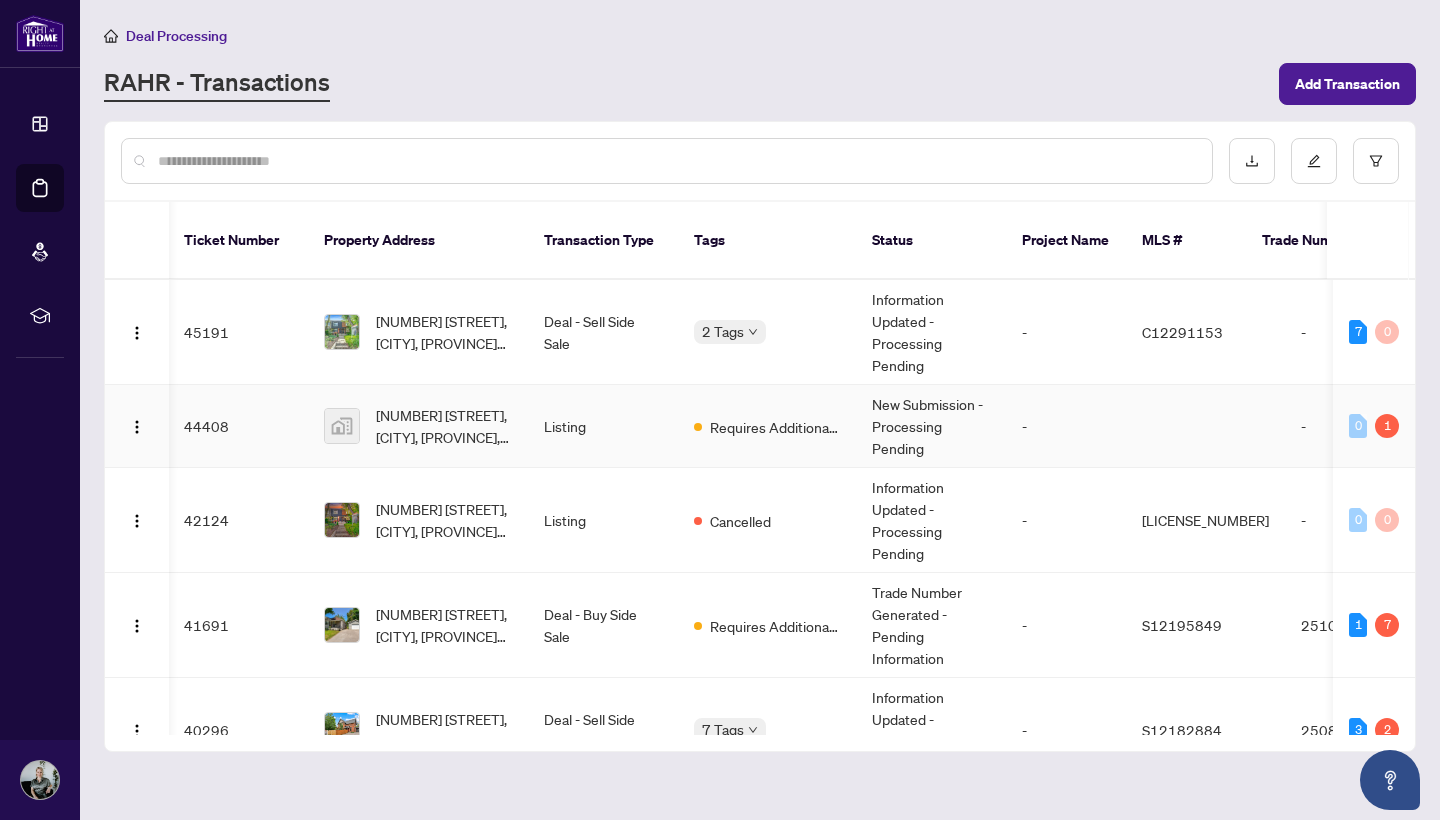 click on "Listing" at bounding box center (603, 426) 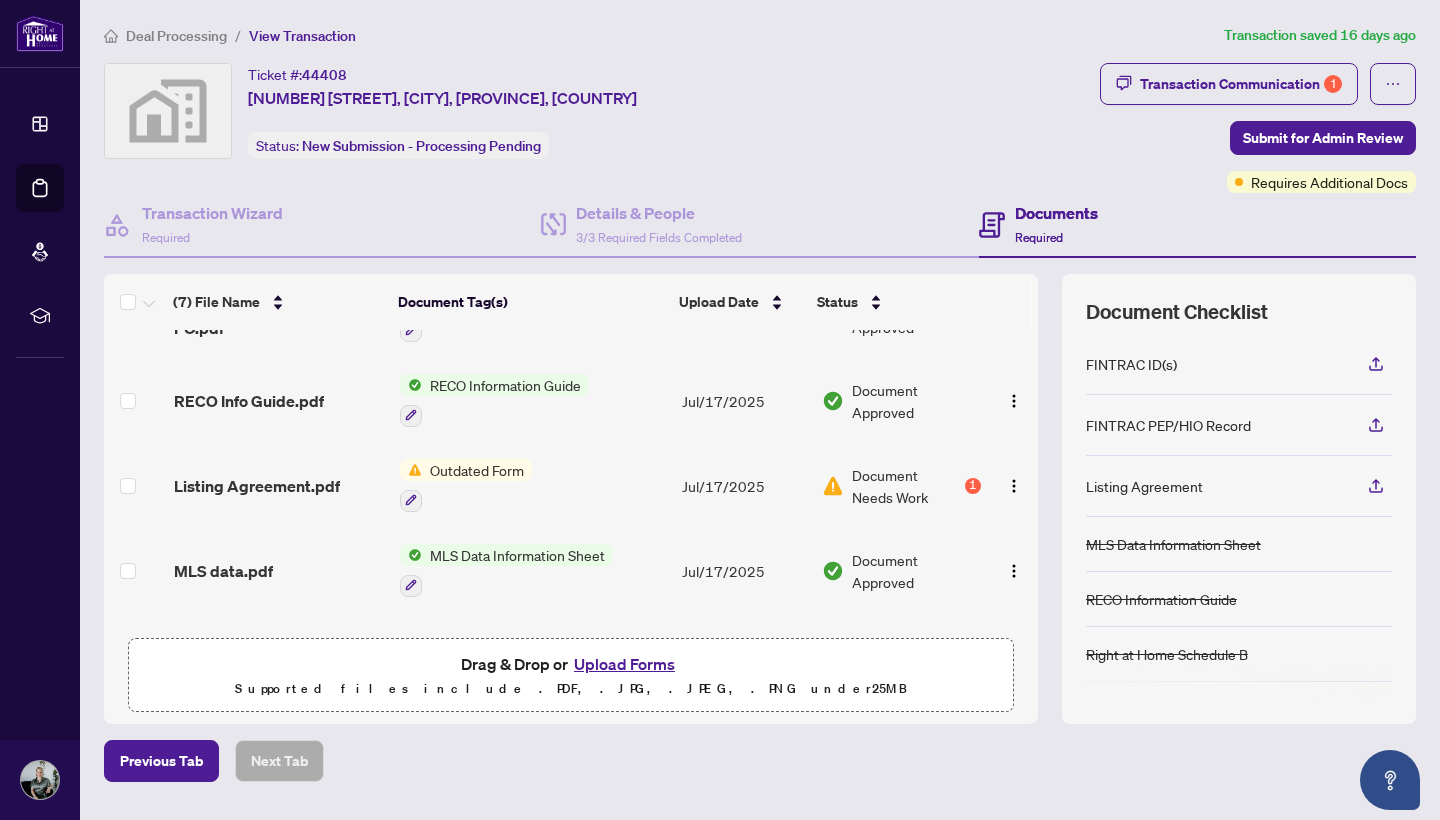 scroll, scrollTop: 147, scrollLeft: 0, axis: vertical 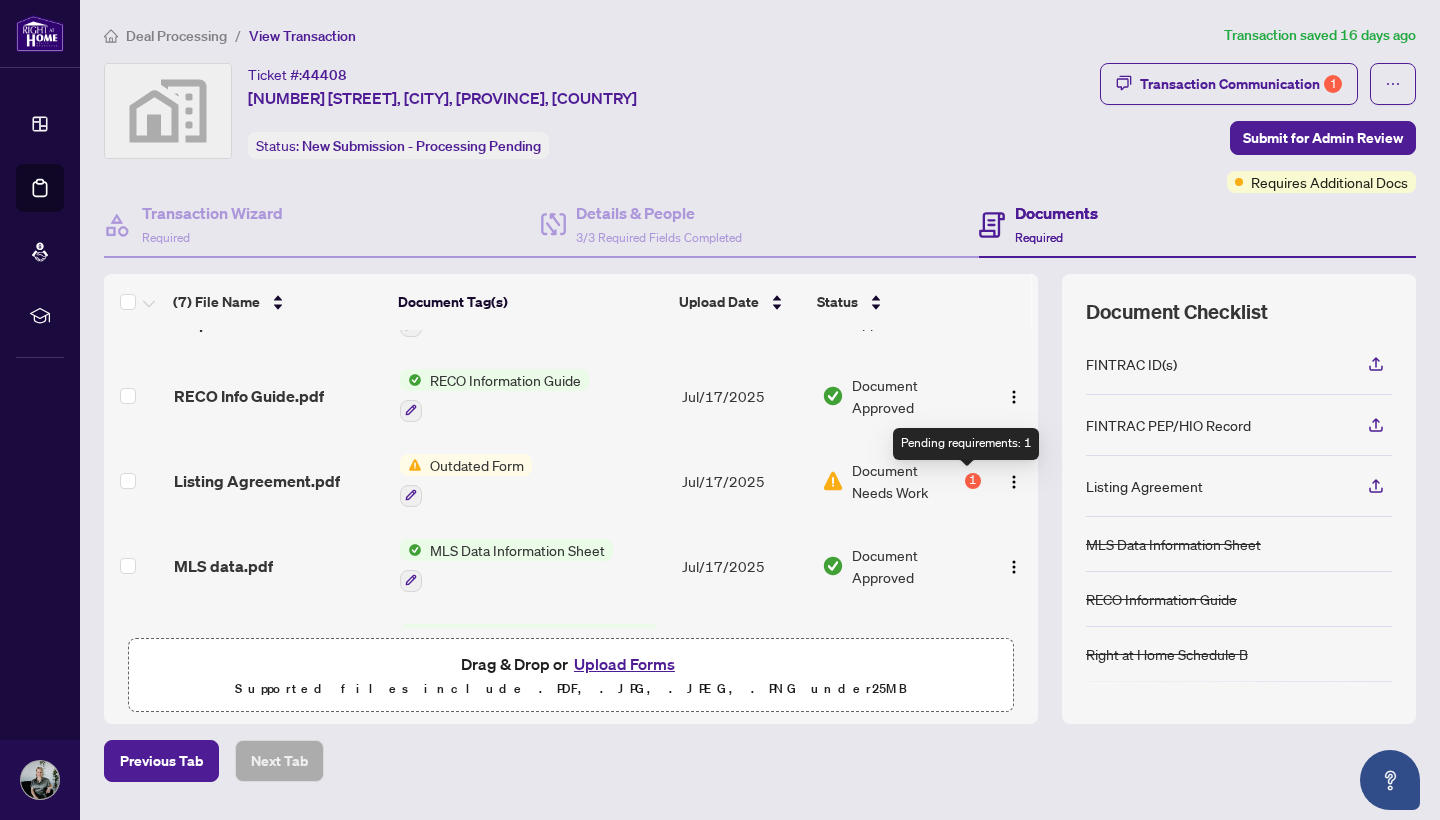 click on "1" at bounding box center [973, 481] 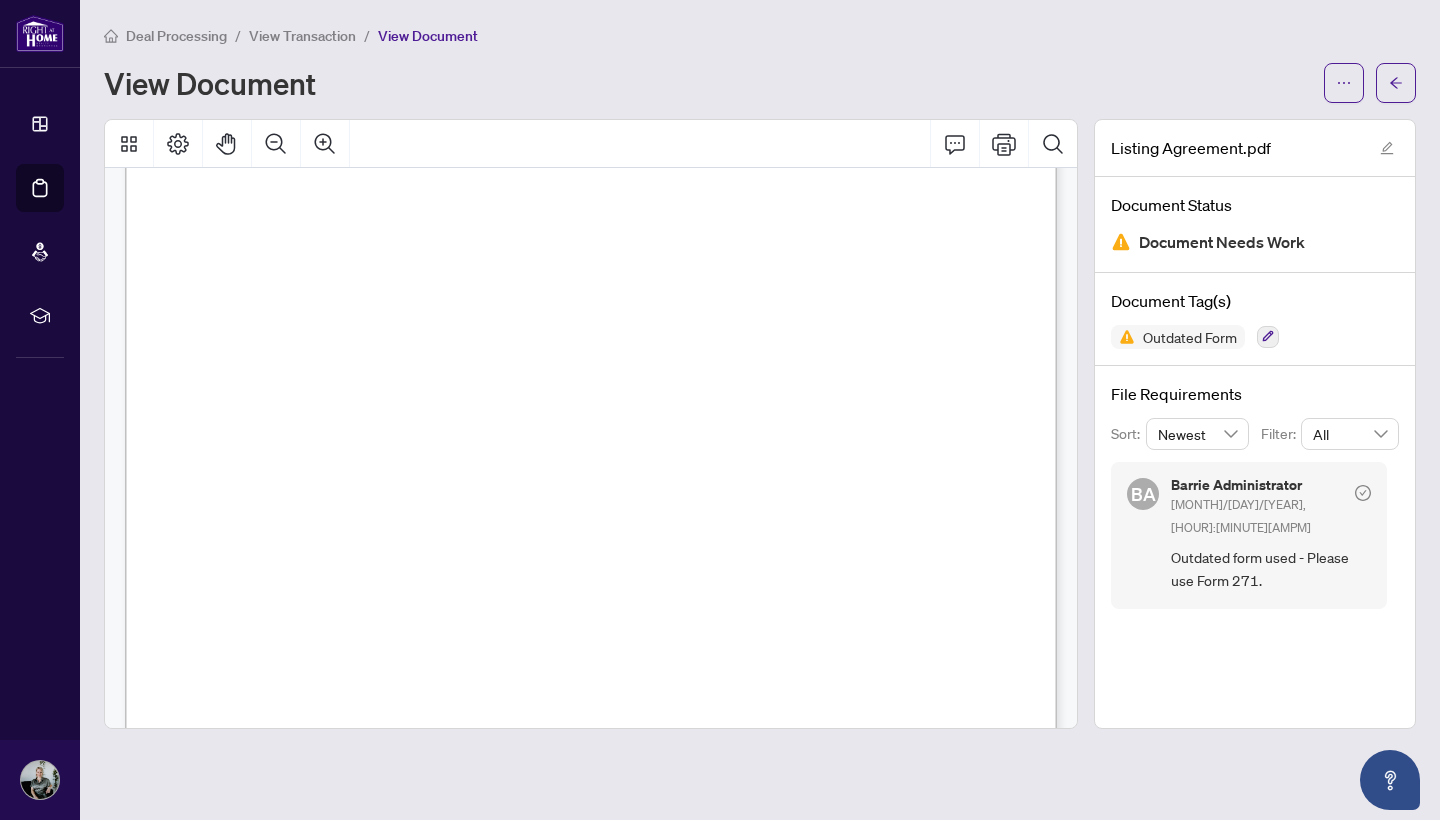scroll, scrollTop: 0, scrollLeft: 0, axis: both 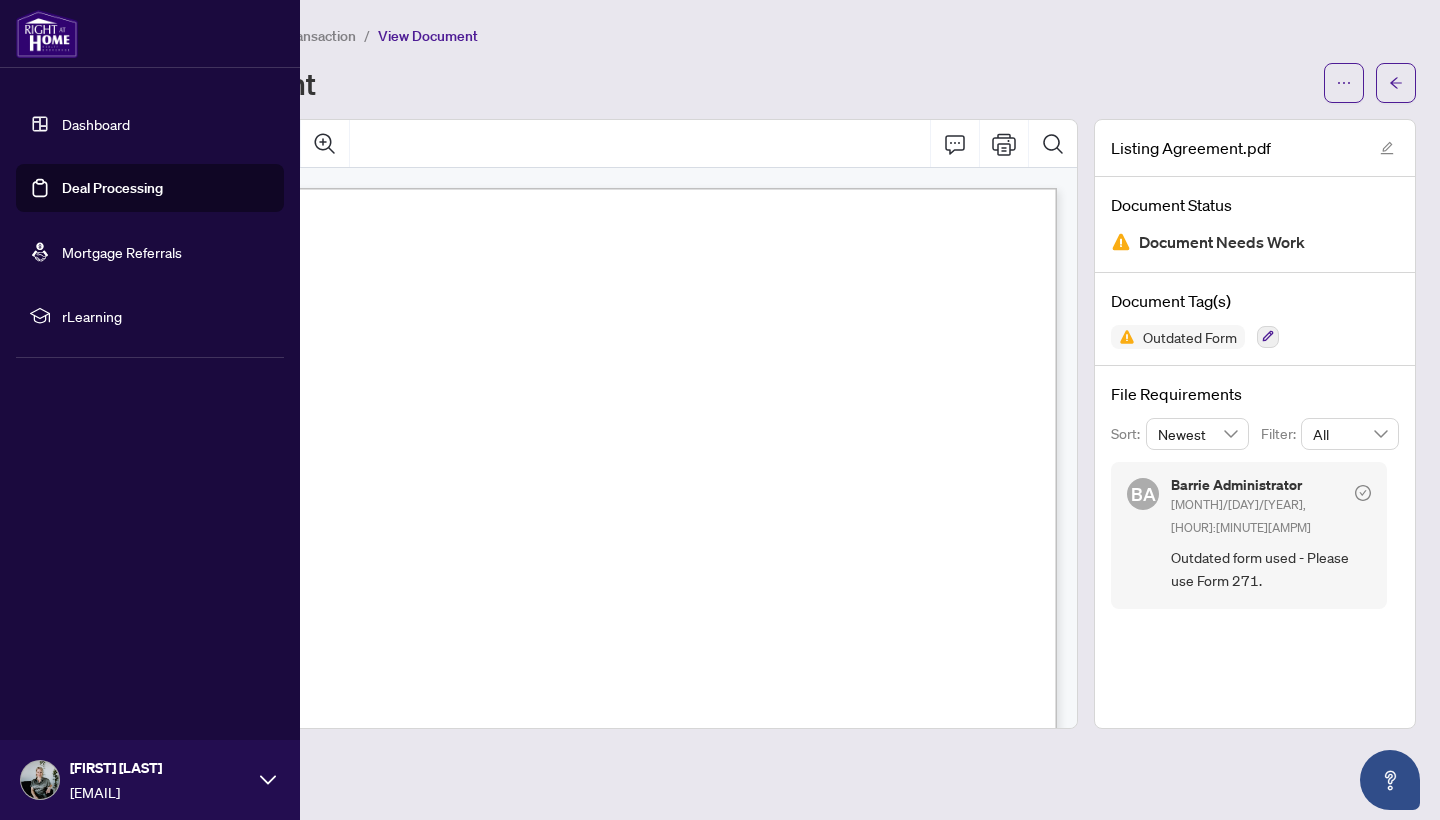 click on "Dashboard" at bounding box center (96, 124) 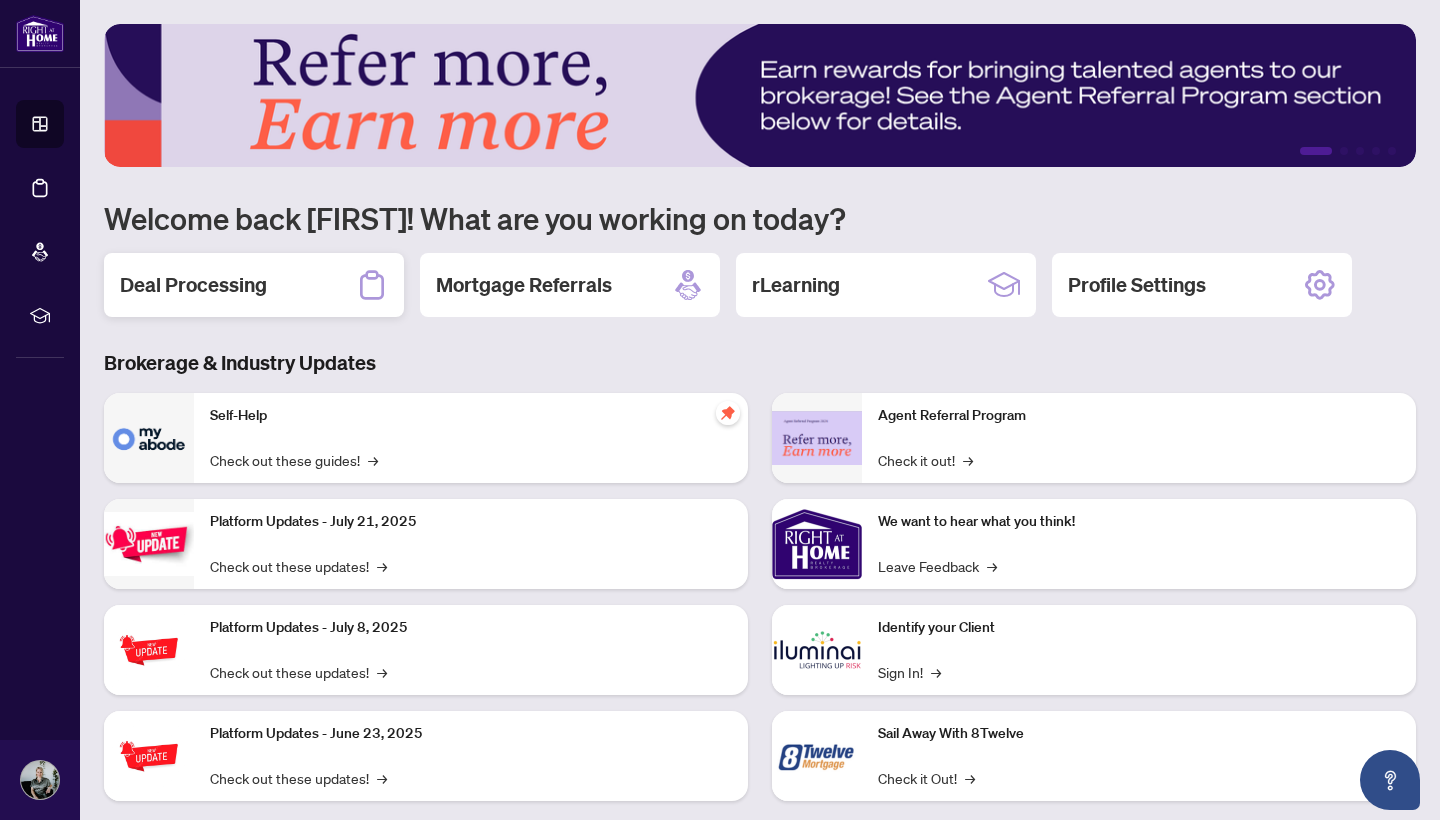 click on "Deal Processing" at bounding box center (254, 285) 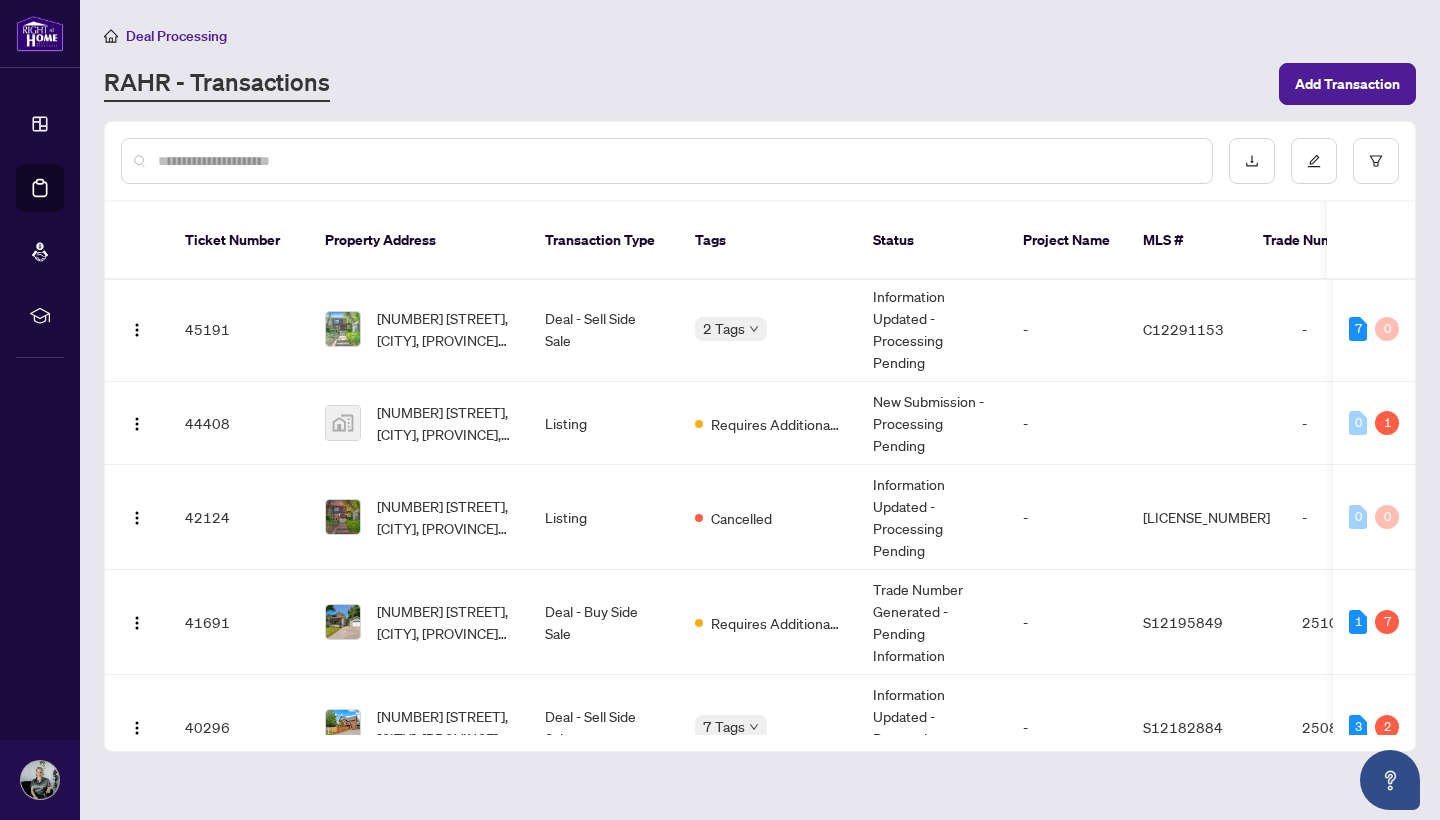 scroll, scrollTop: 0, scrollLeft: 0, axis: both 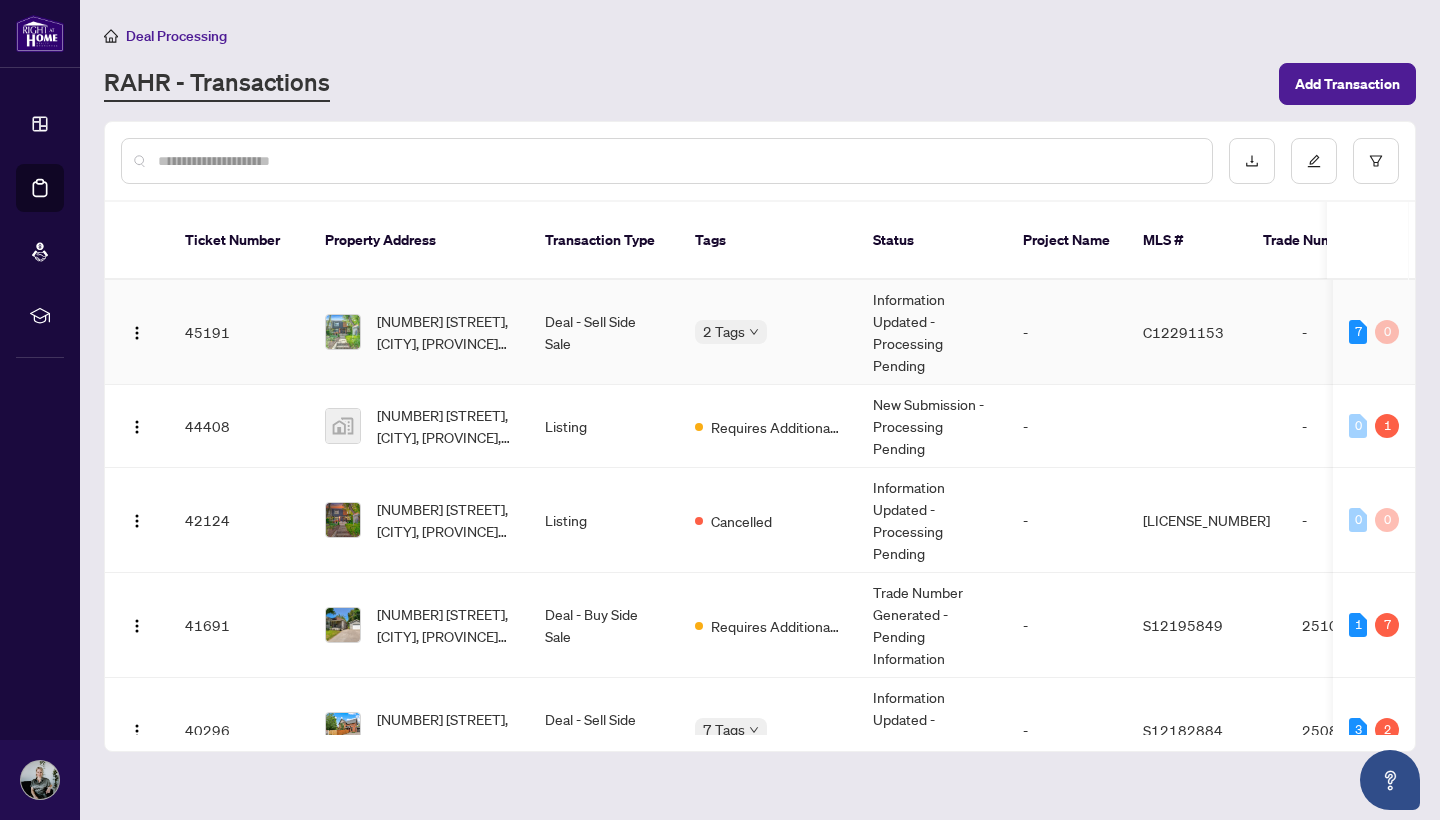 click on "Information Updated - Processing Pending" at bounding box center (932, 332) 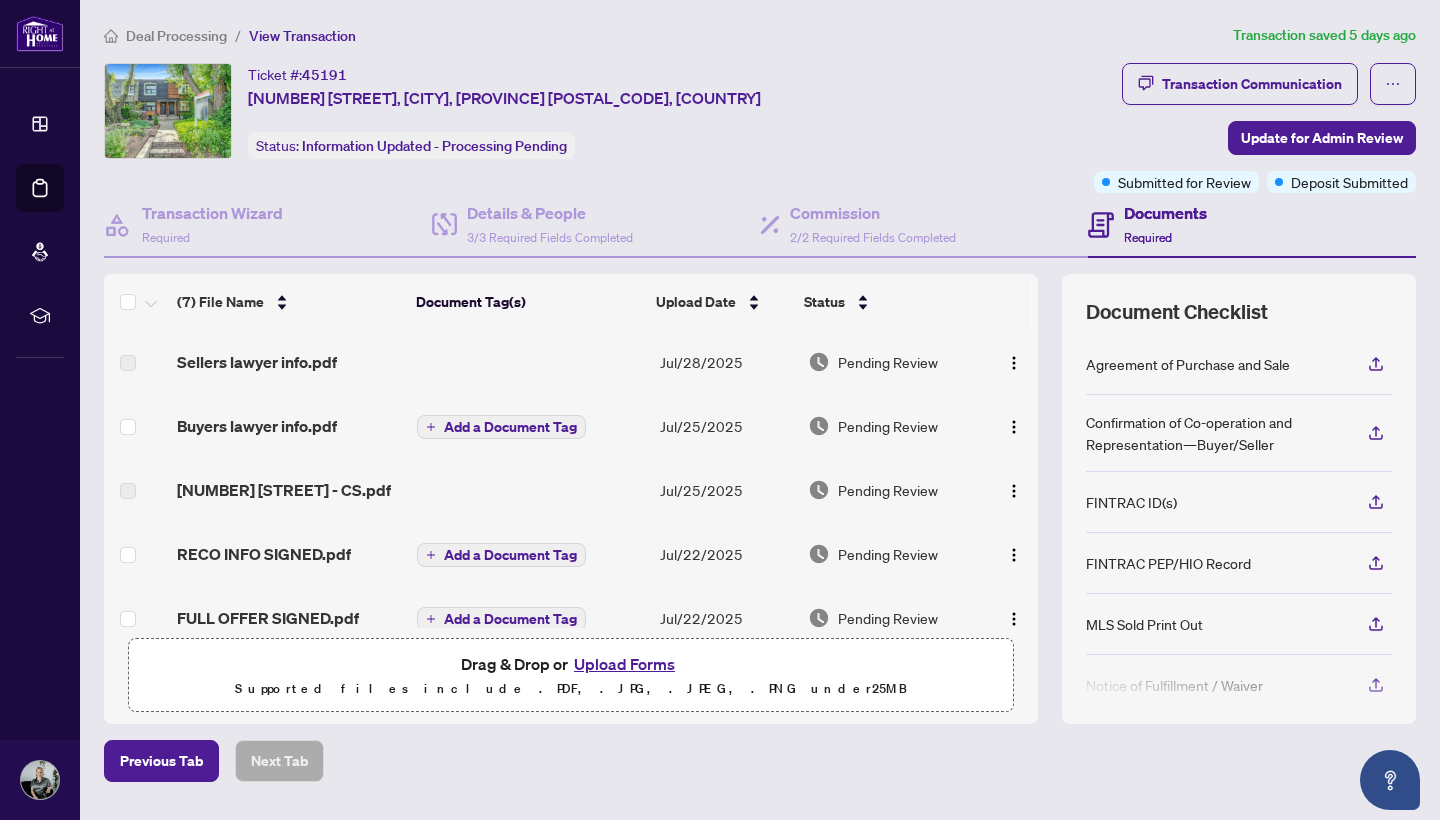 scroll, scrollTop: 0, scrollLeft: 0, axis: both 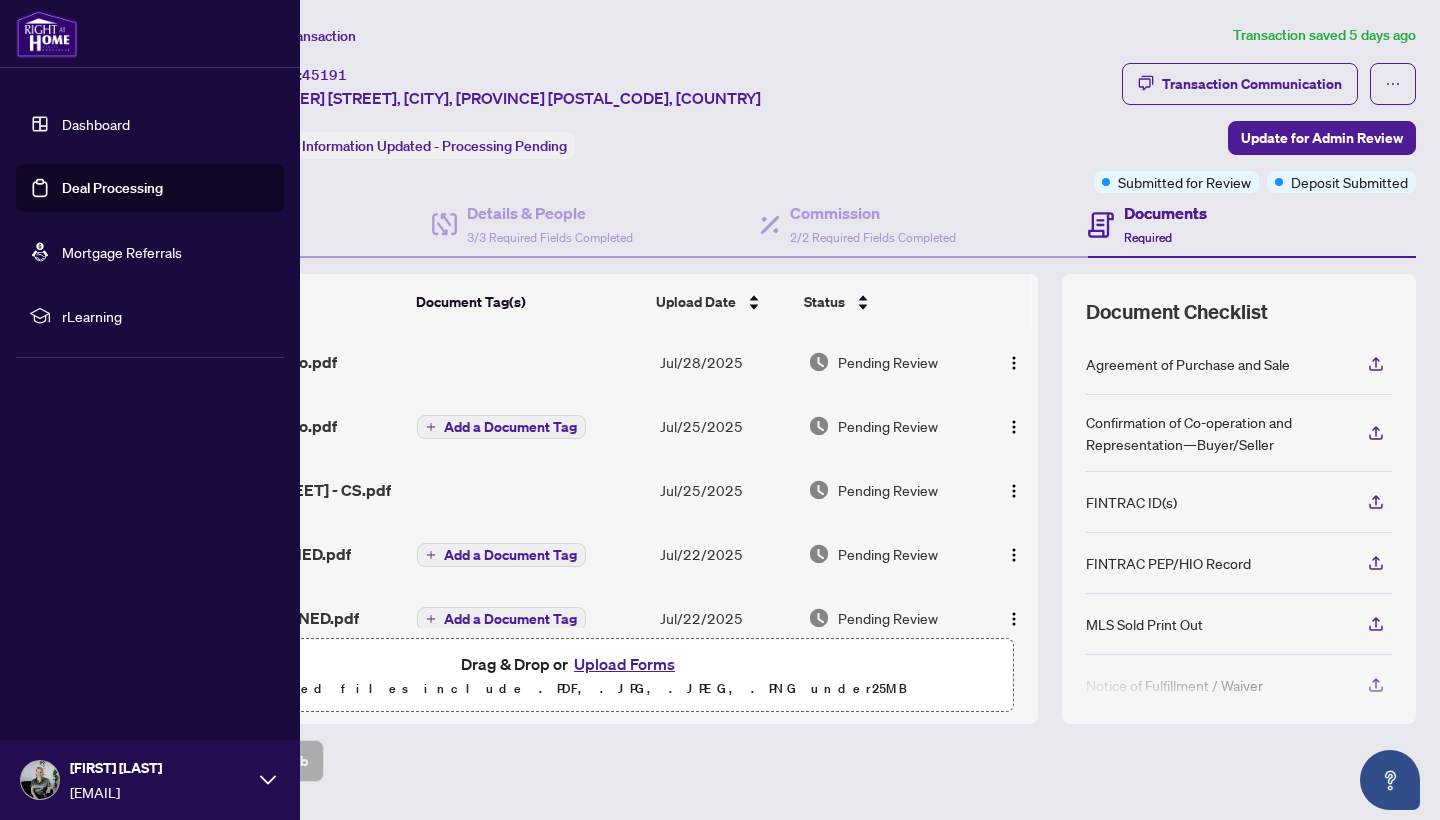 click on "Dashboard" at bounding box center [96, 124] 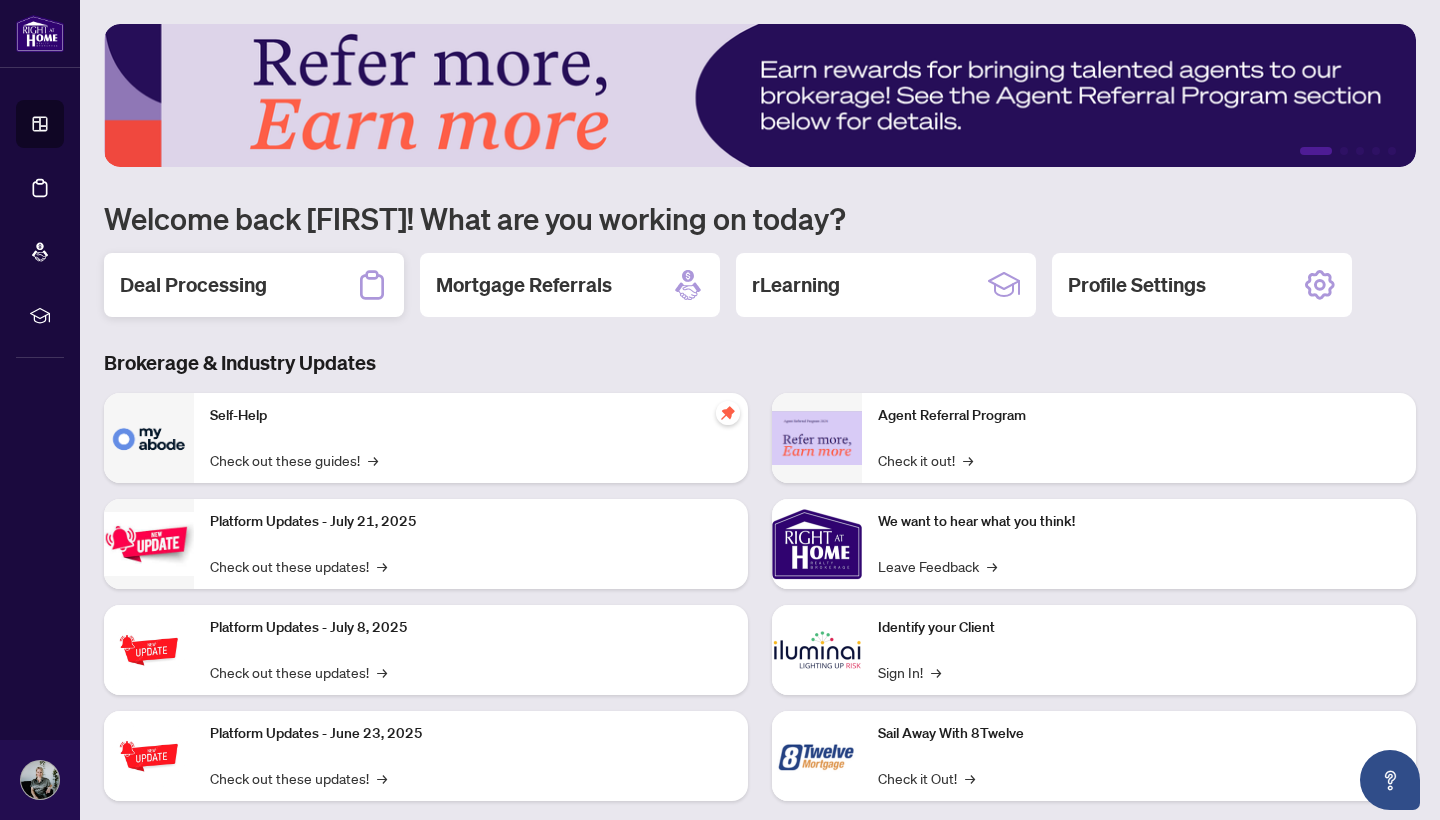 click on "Deal Processing" at bounding box center (254, 285) 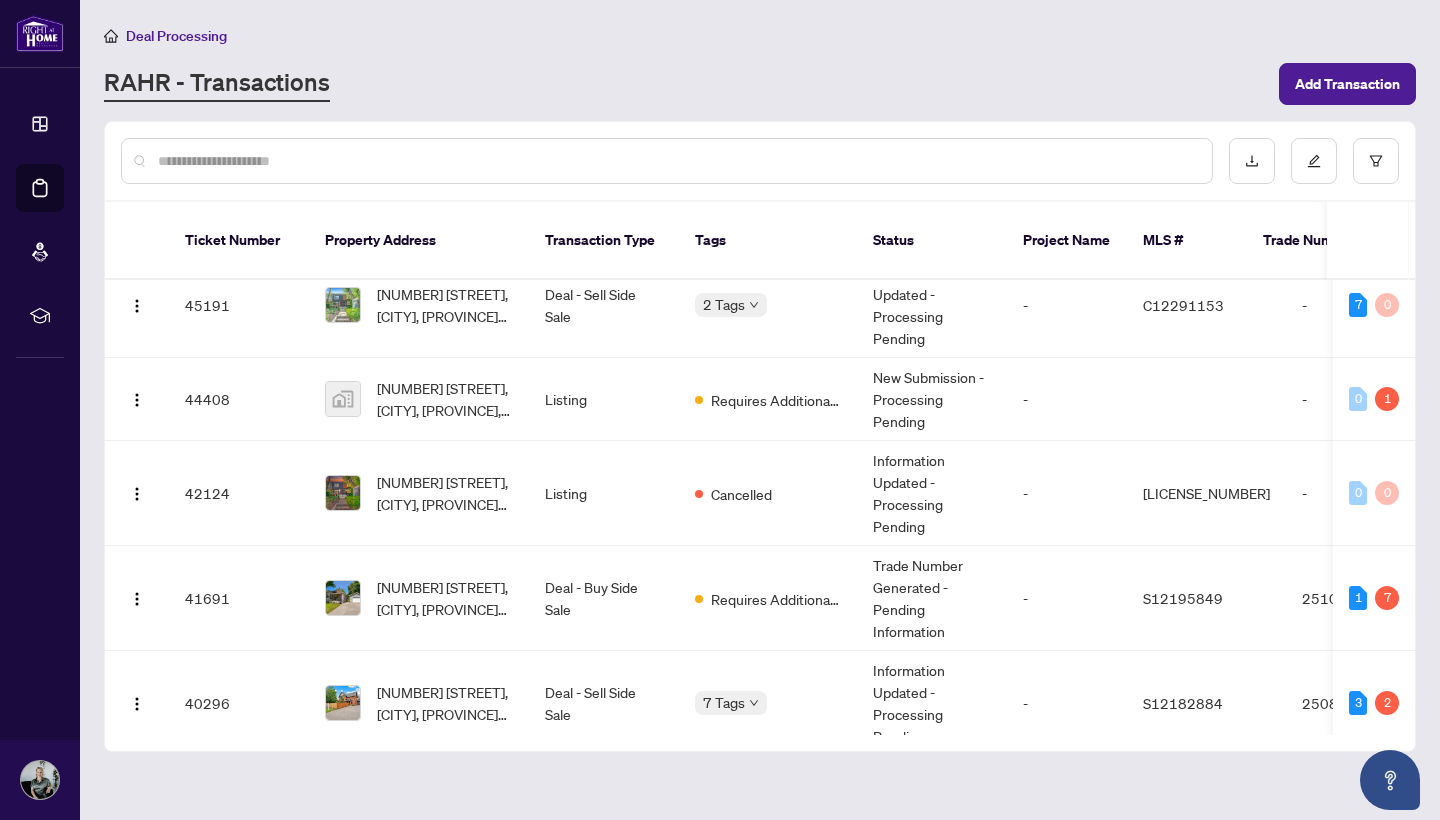 scroll, scrollTop: 29, scrollLeft: 0, axis: vertical 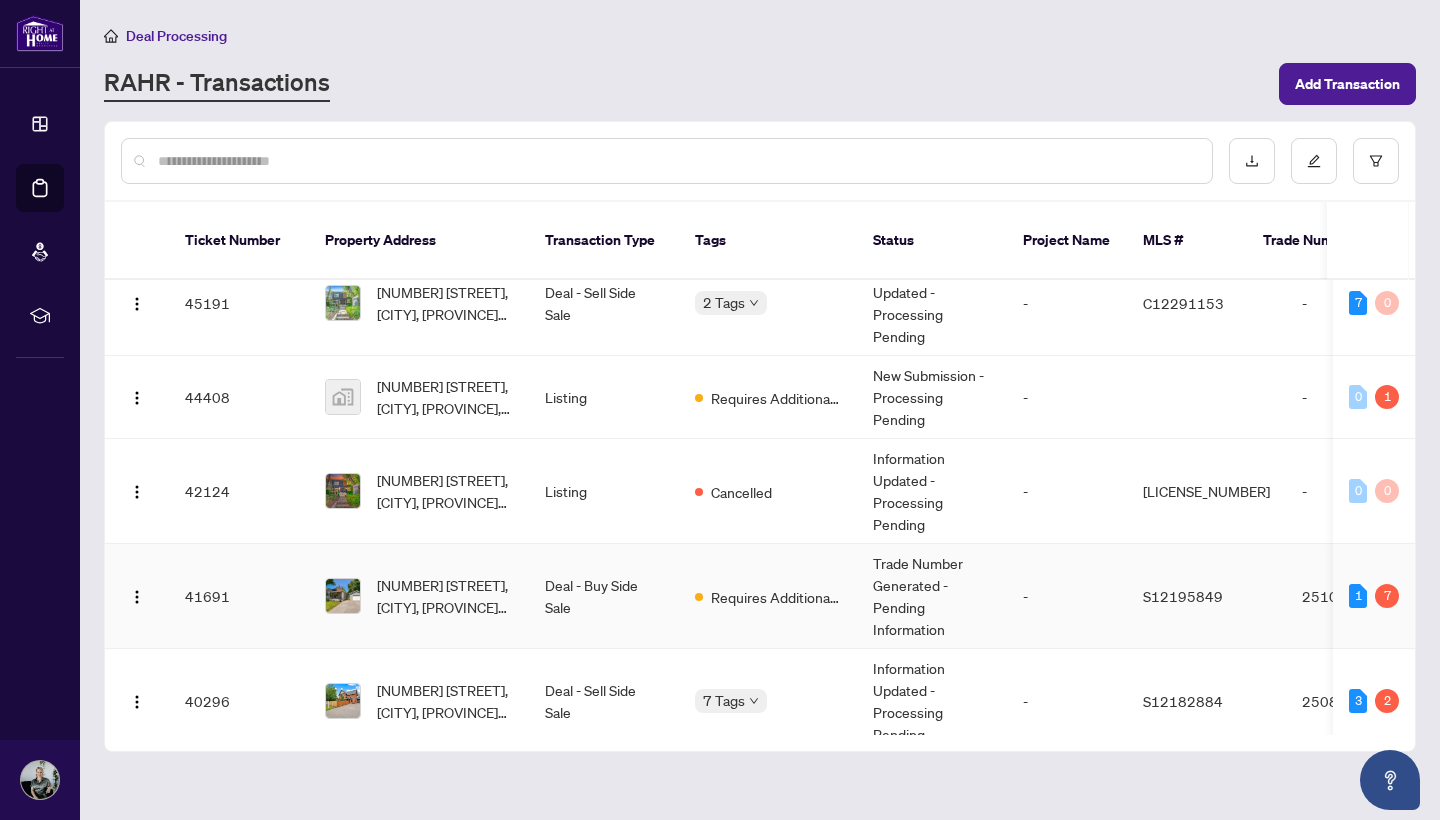 click on "Deal - Buy Side Sale" at bounding box center (604, 596) 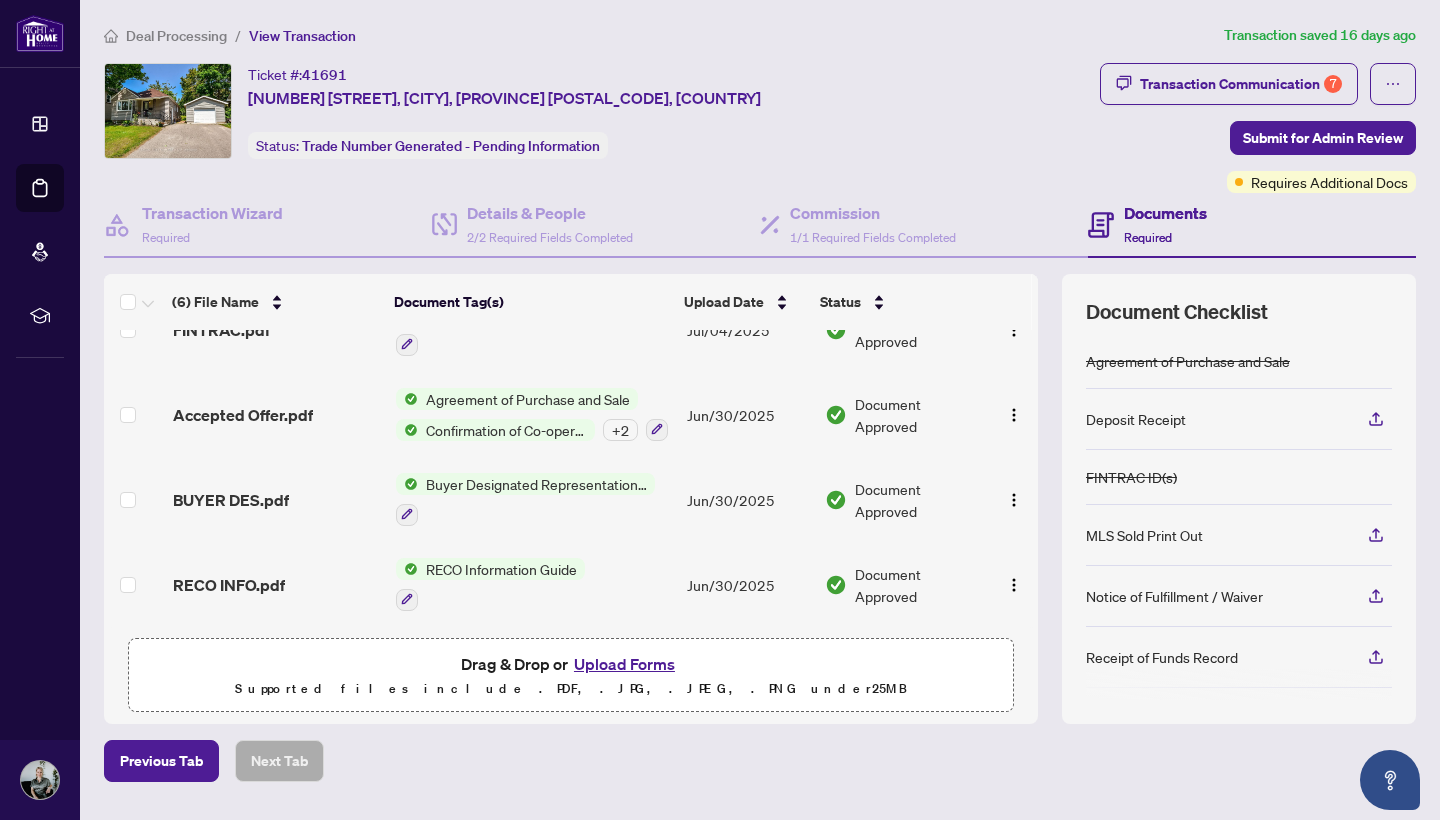 scroll, scrollTop: 214, scrollLeft: 0, axis: vertical 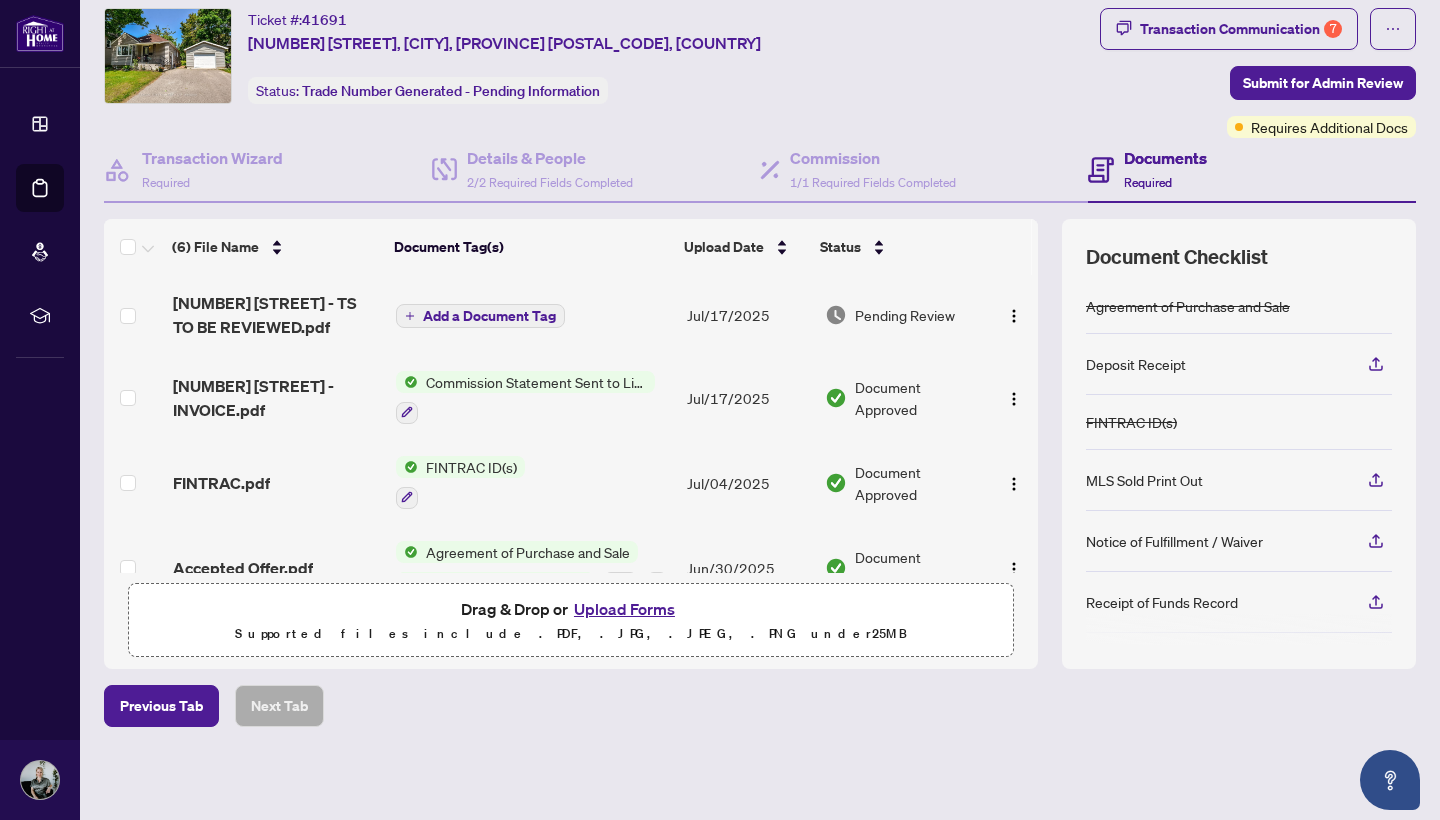 click on "Add a Document Tag" at bounding box center (534, 315) 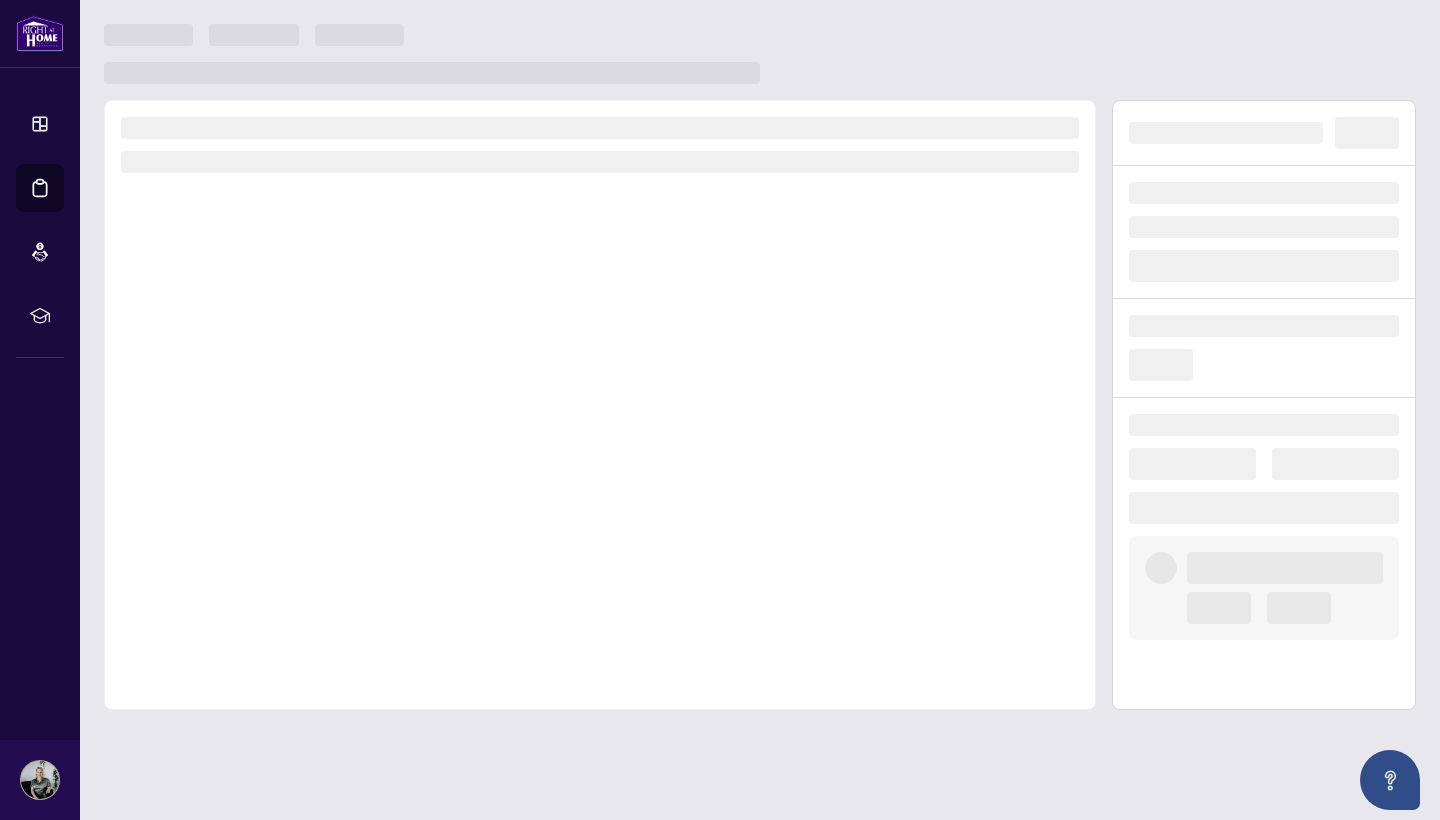scroll, scrollTop: 0, scrollLeft: 0, axis: both 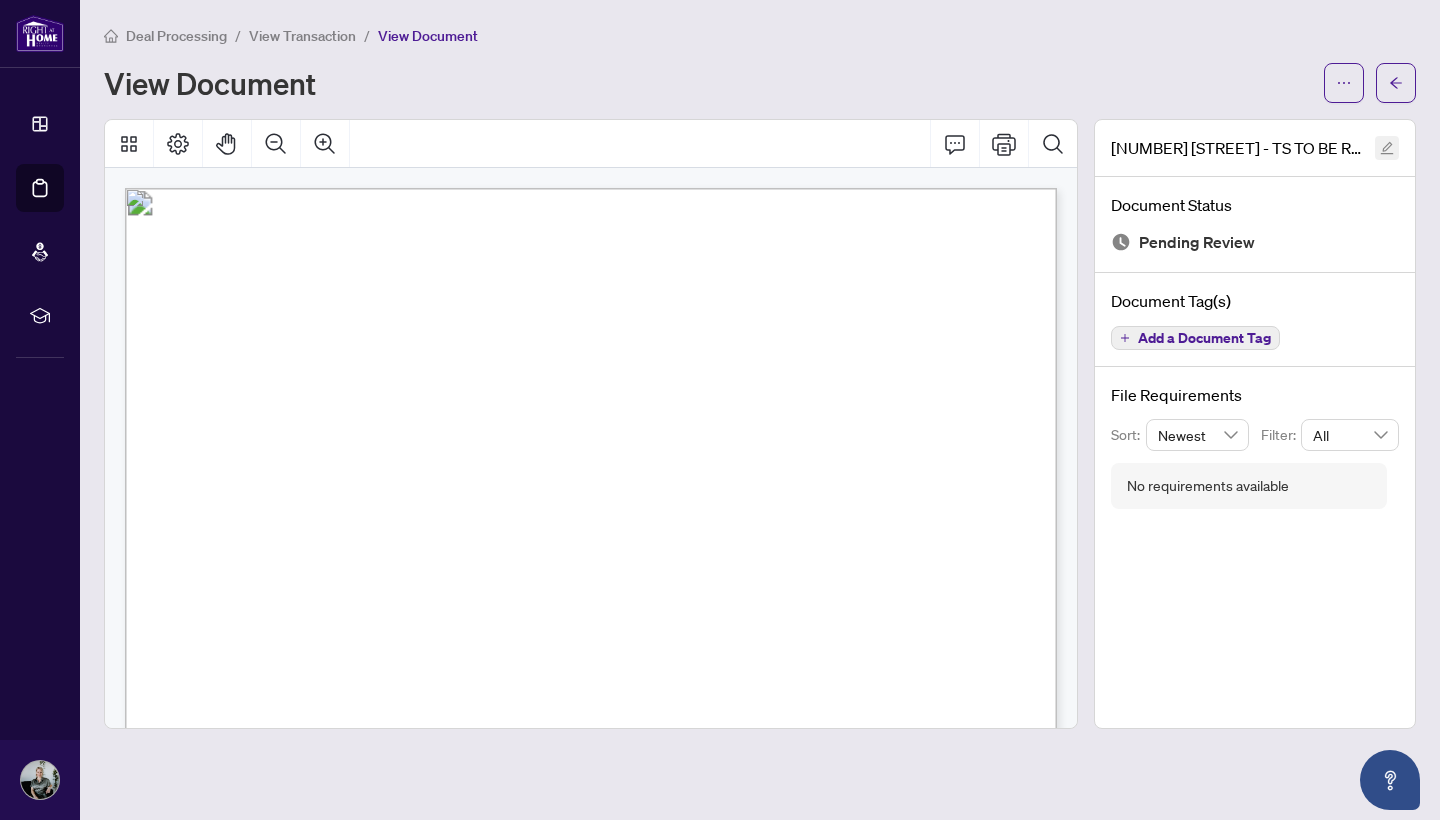 click 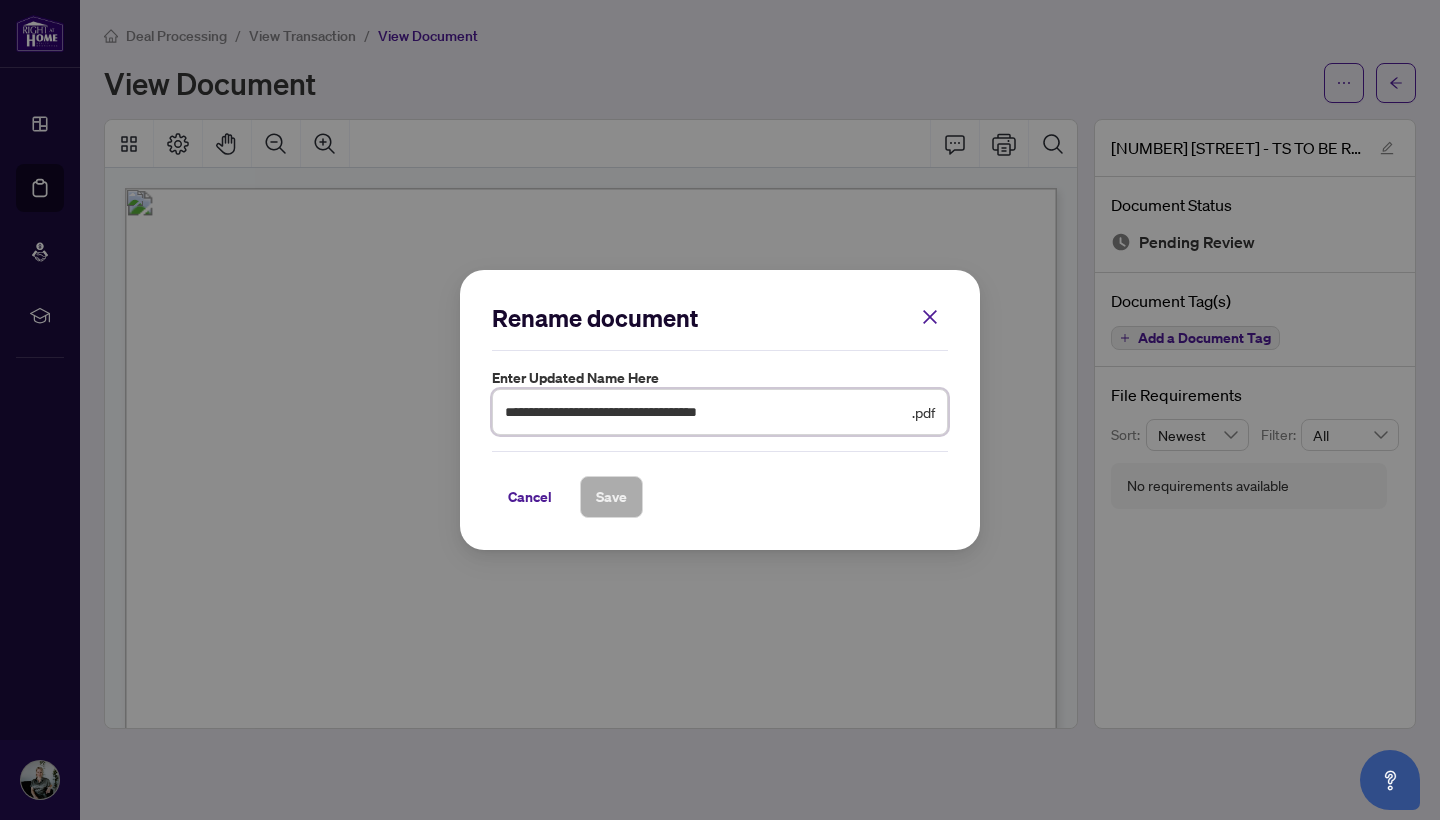 click on "**********" at bounding box center (706, 412) 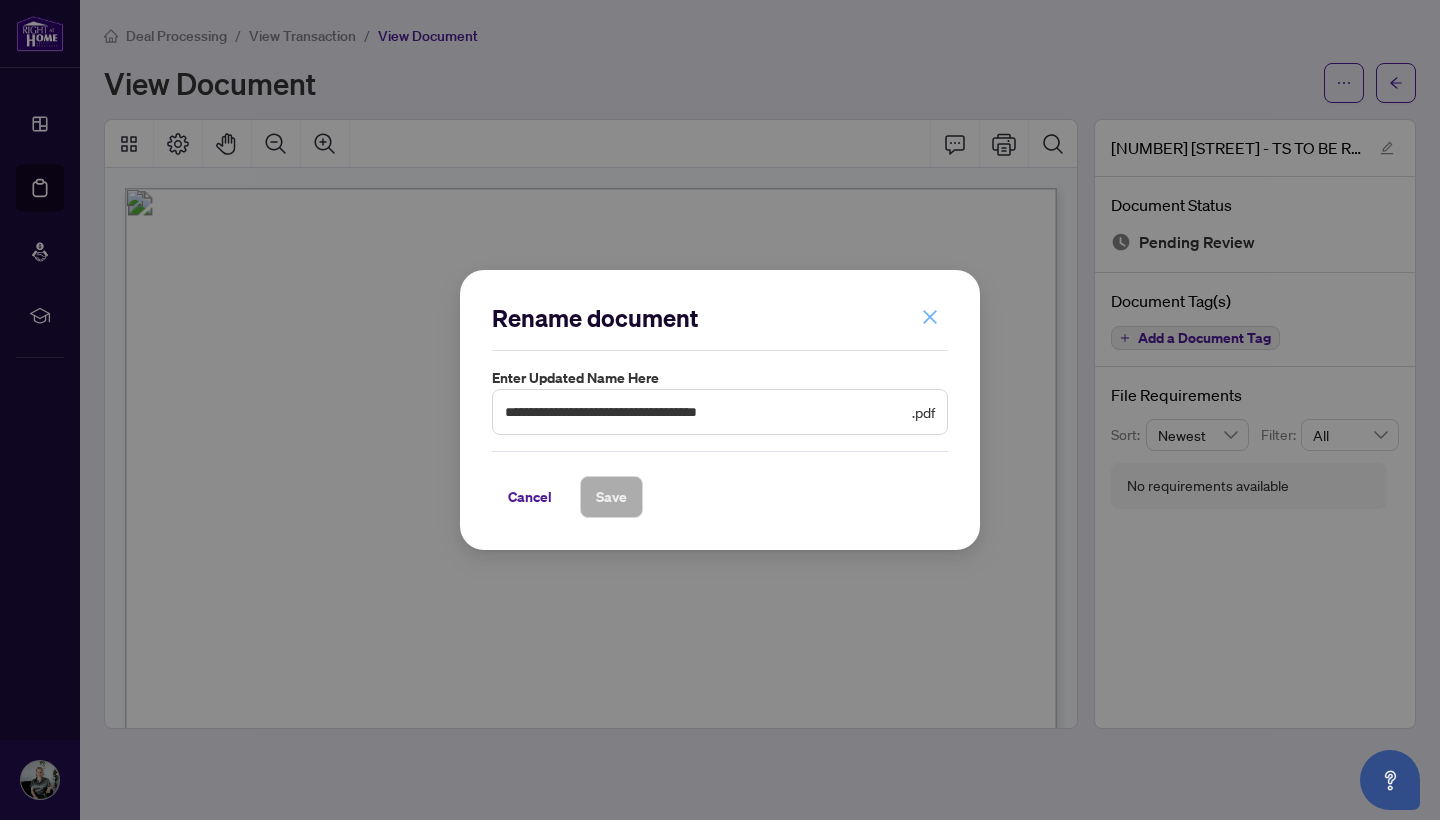 click 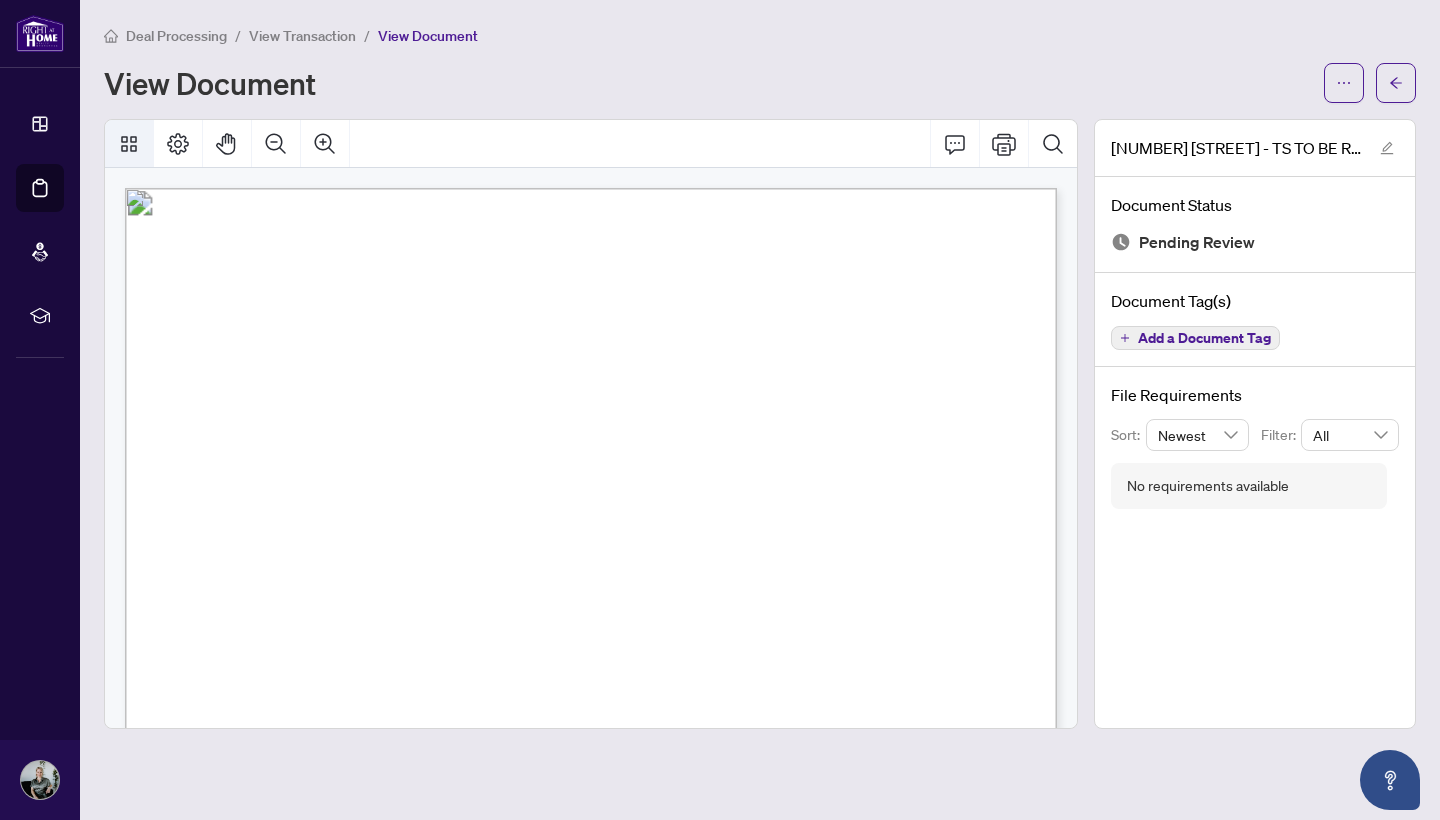 click 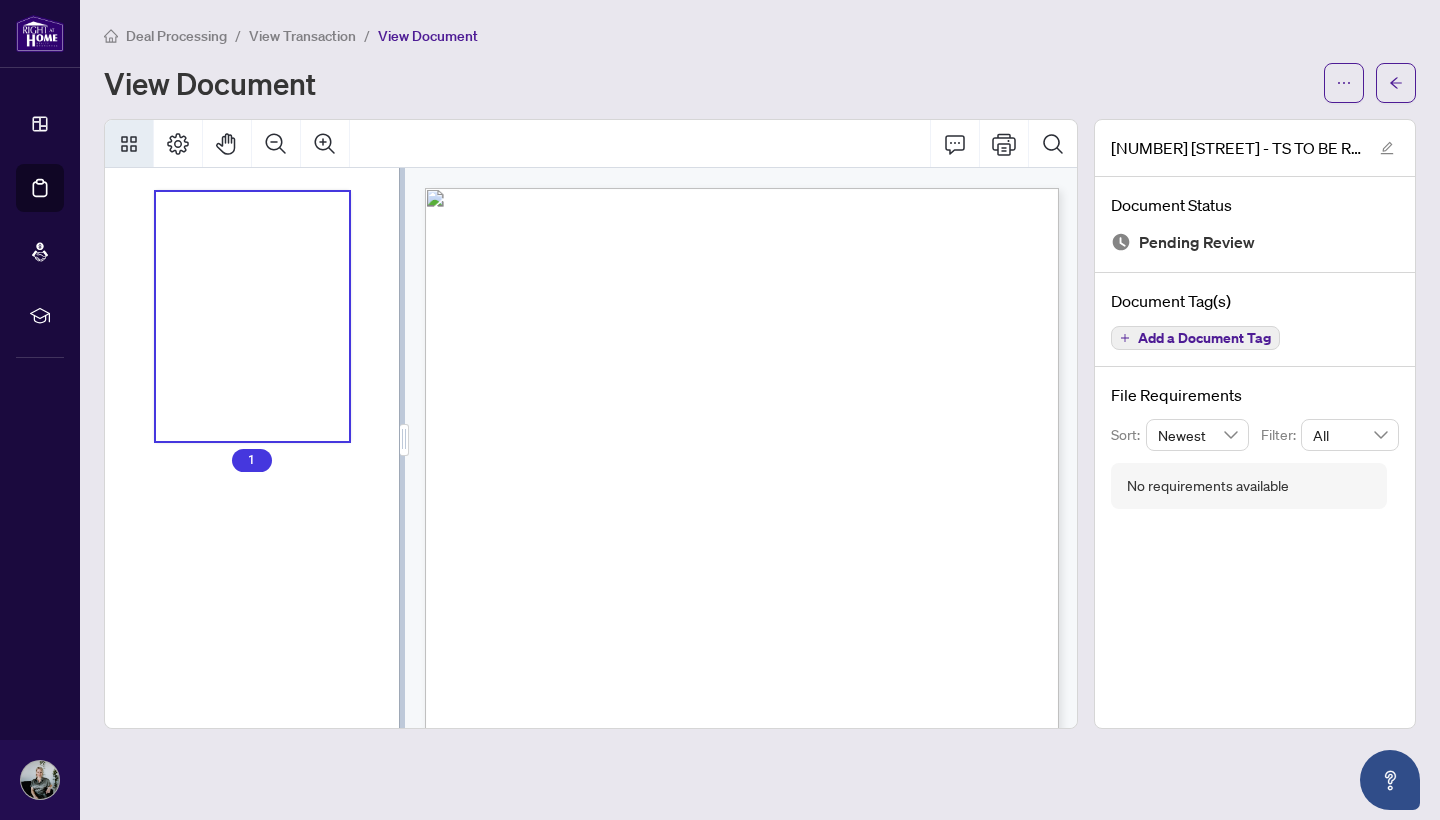 click 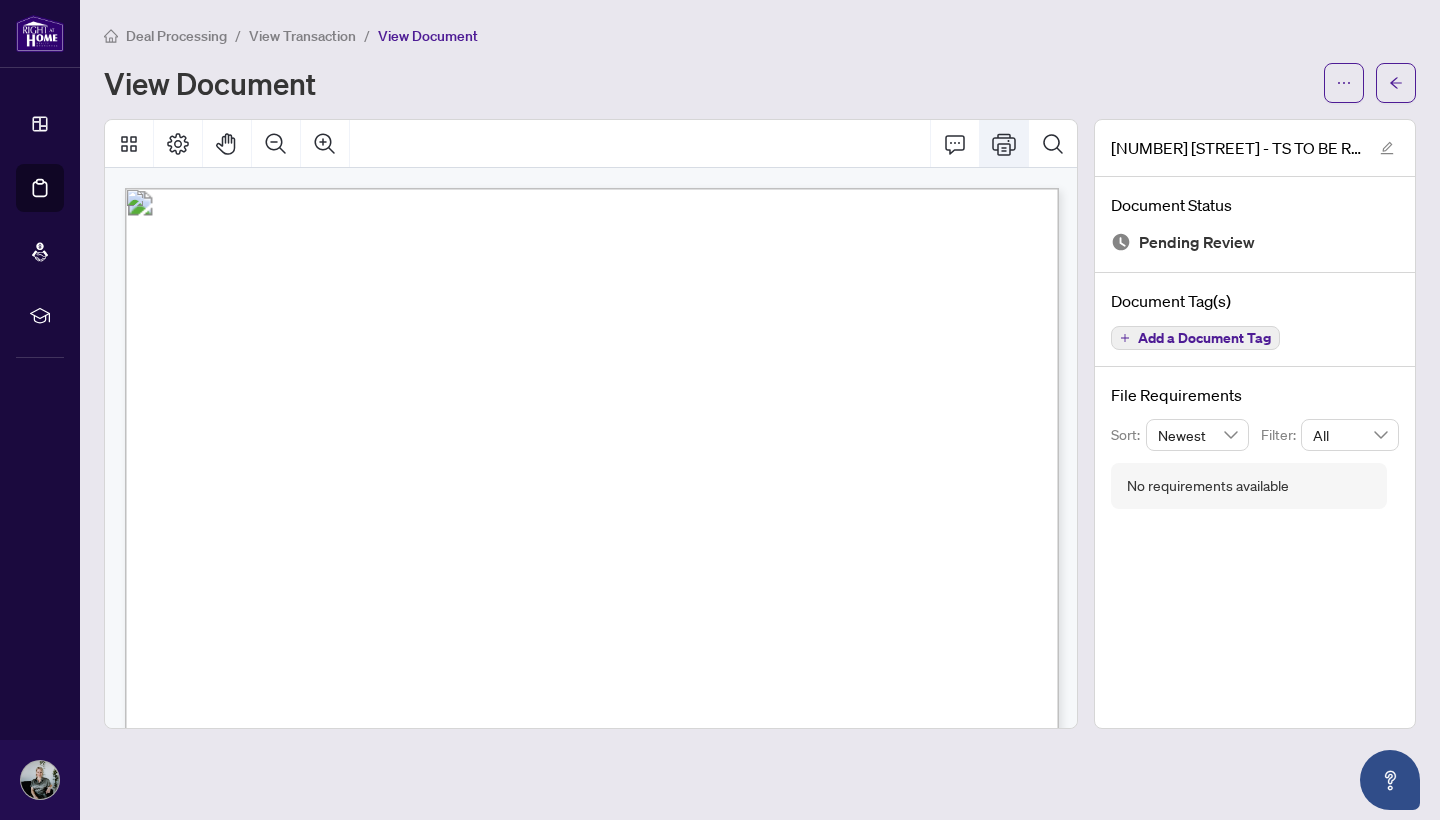 click 